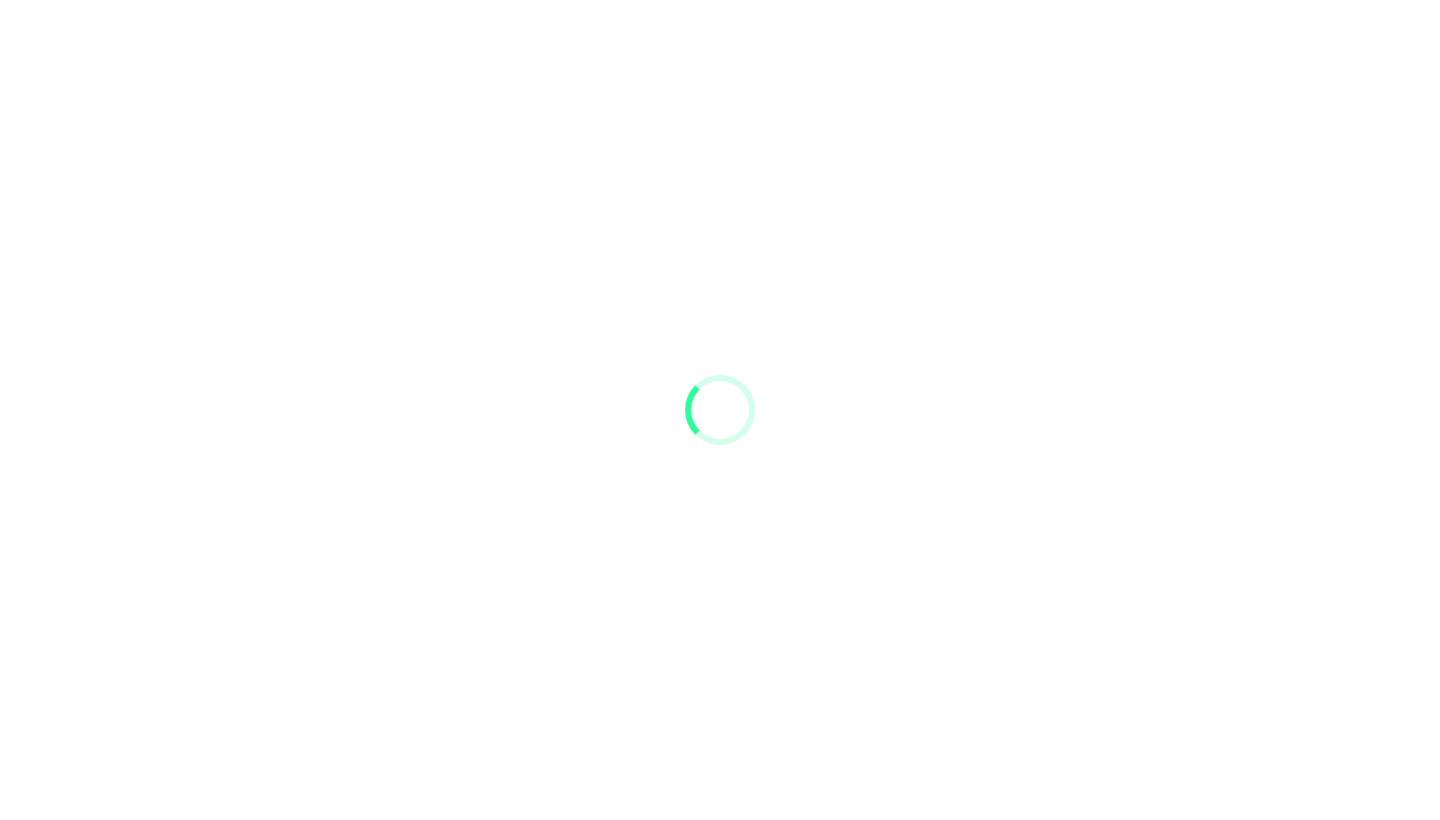 scroll, scrollTop: 0, scrollLeft: 0, axis: both 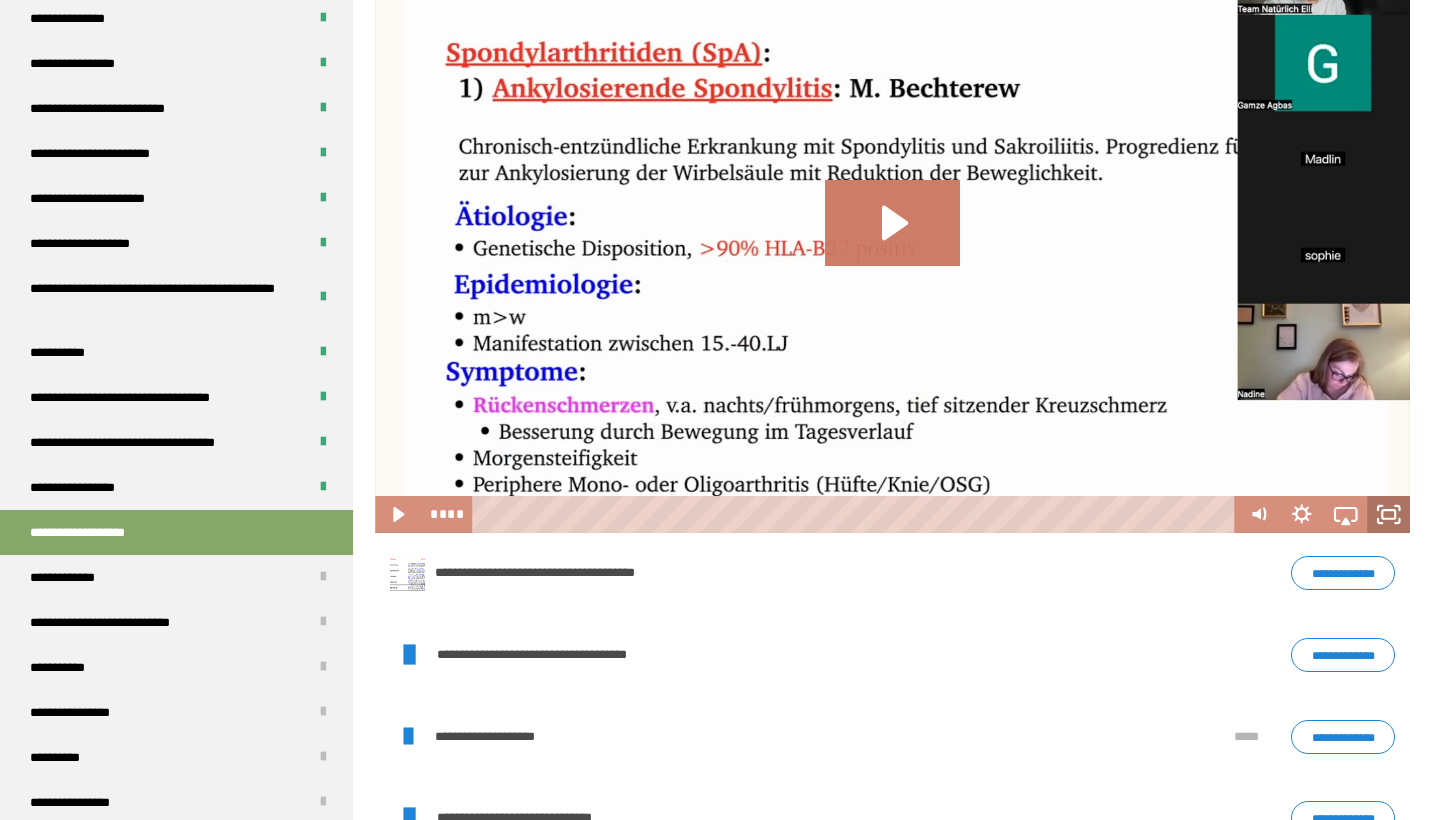 click 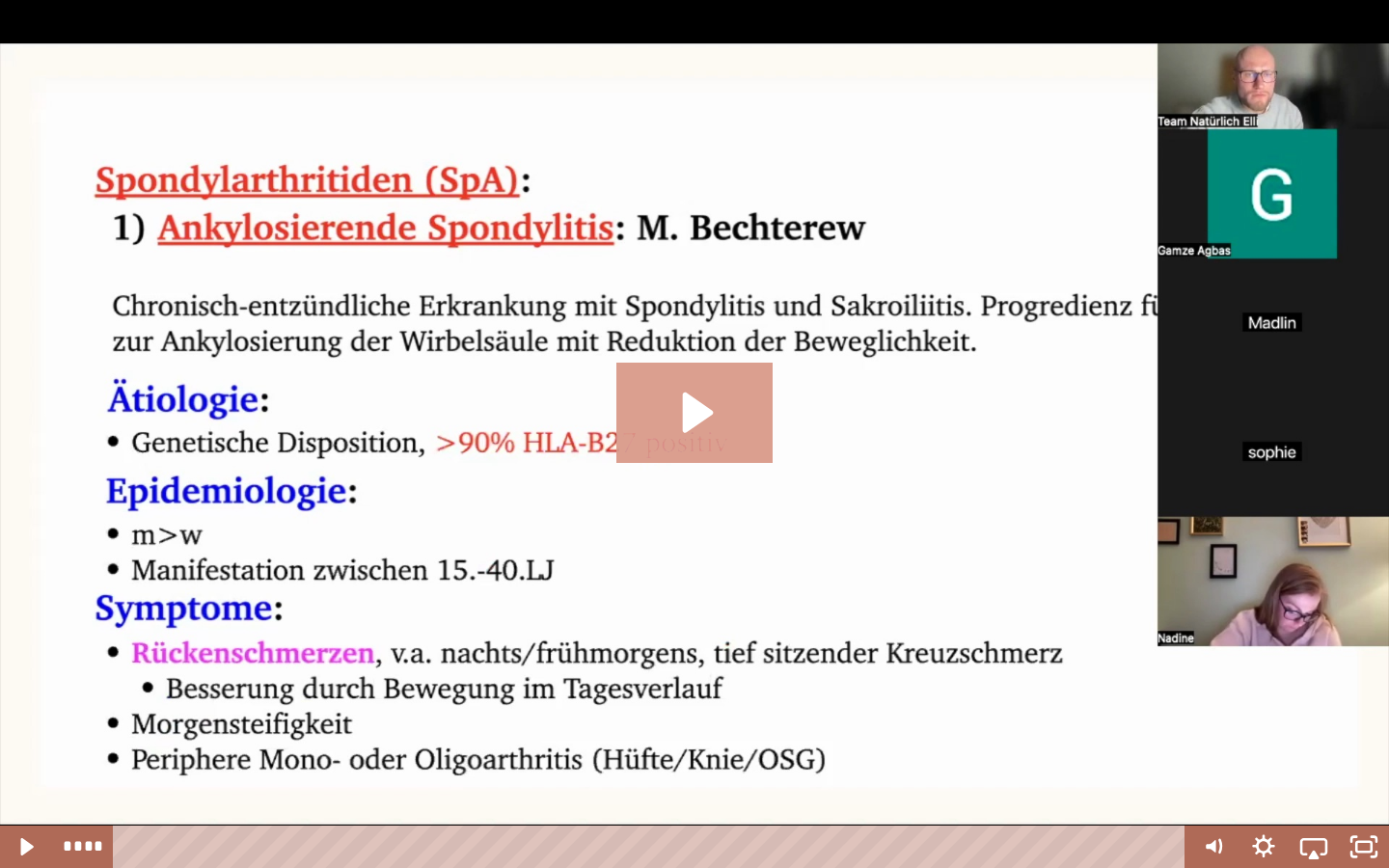 click 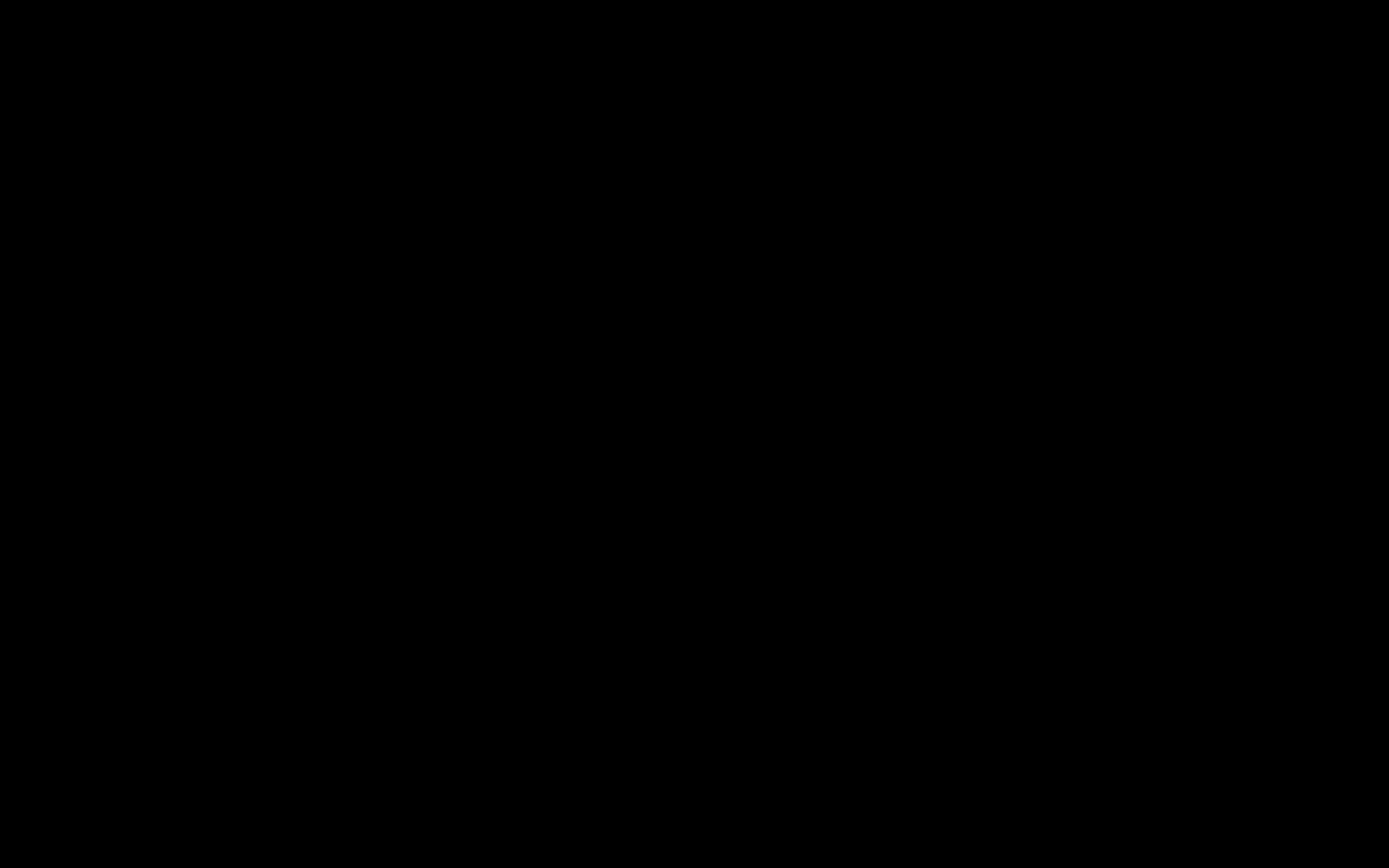 type 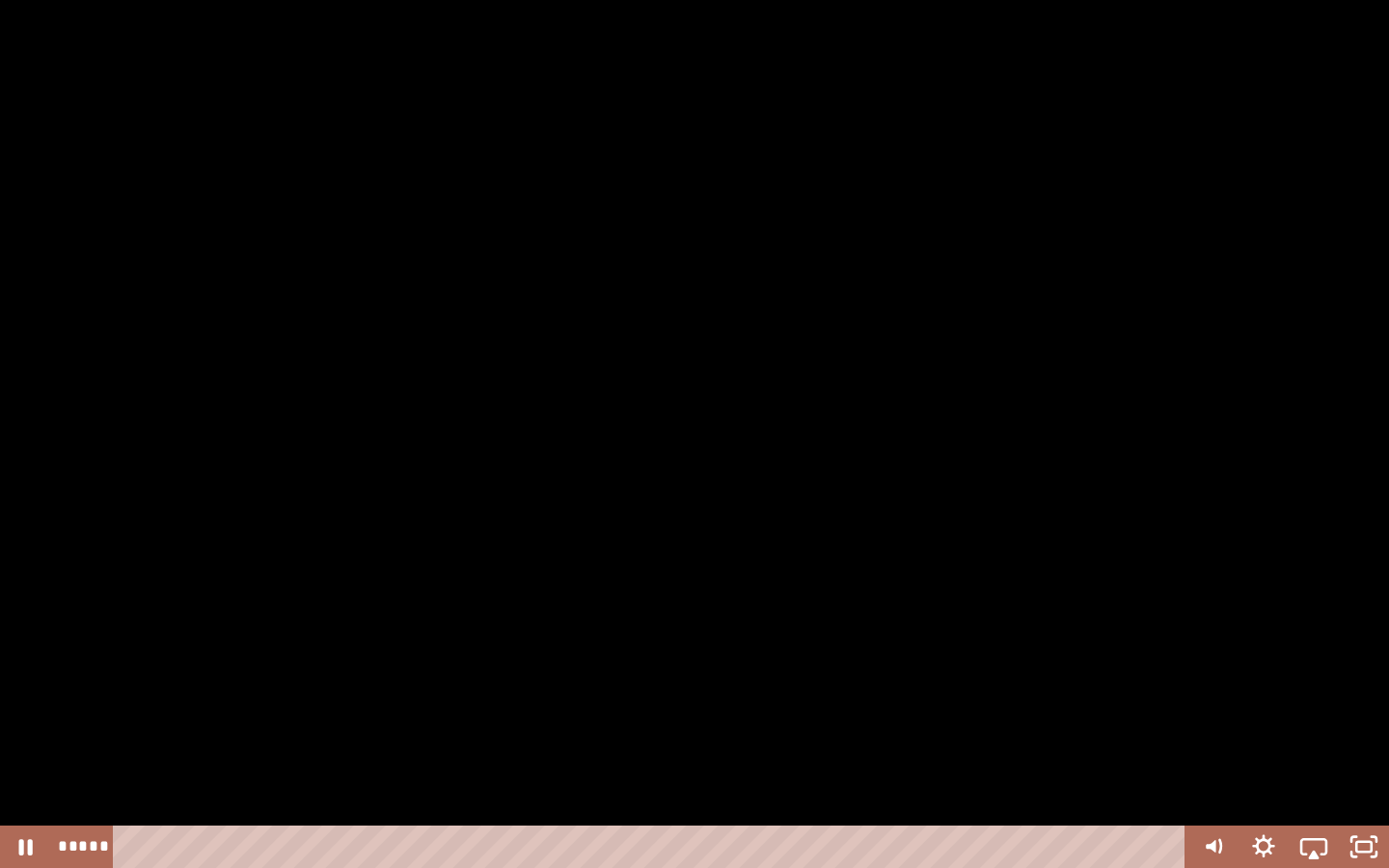 click at bounding box center (694, 434) 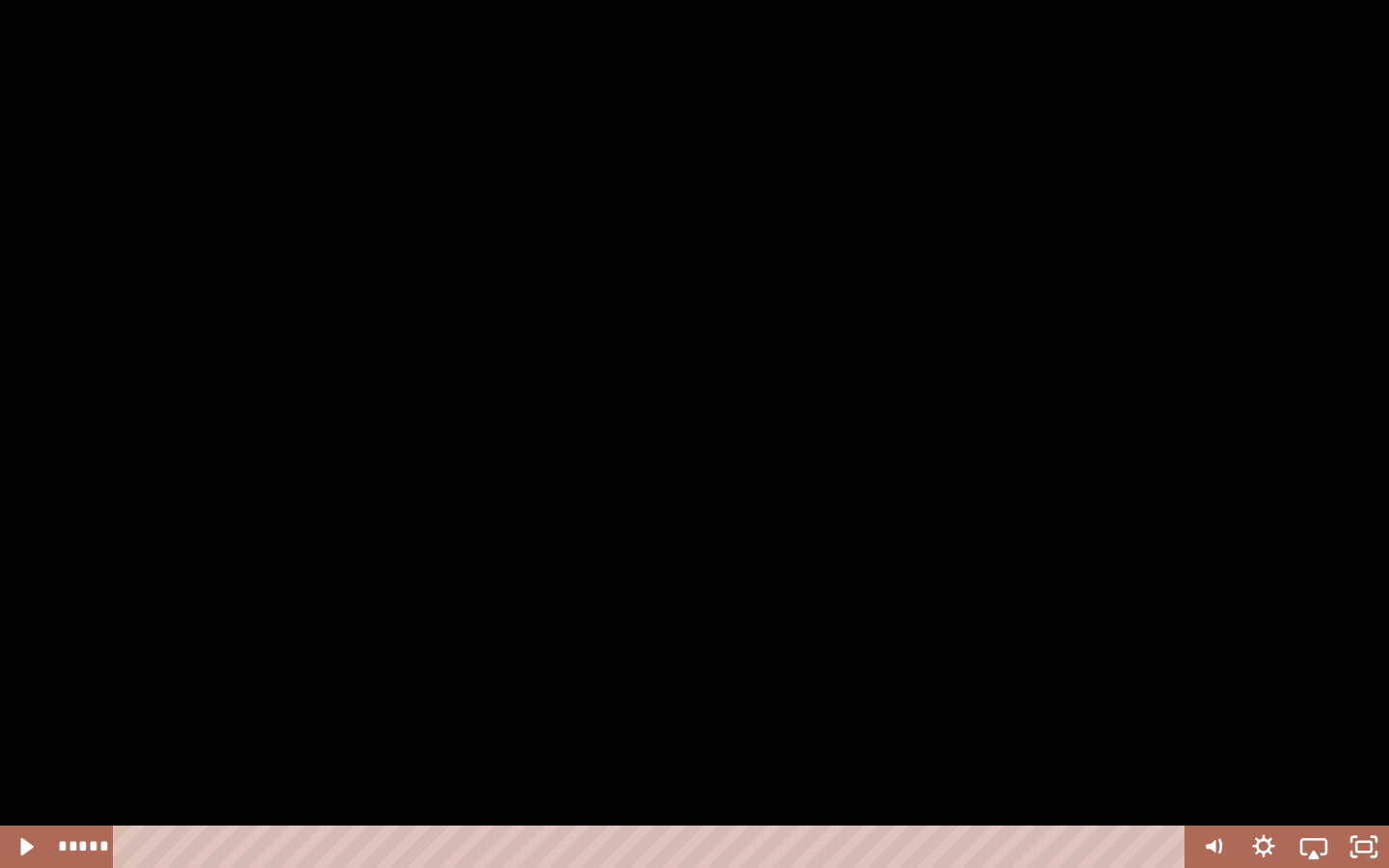 click at bounding box center [0, 0] 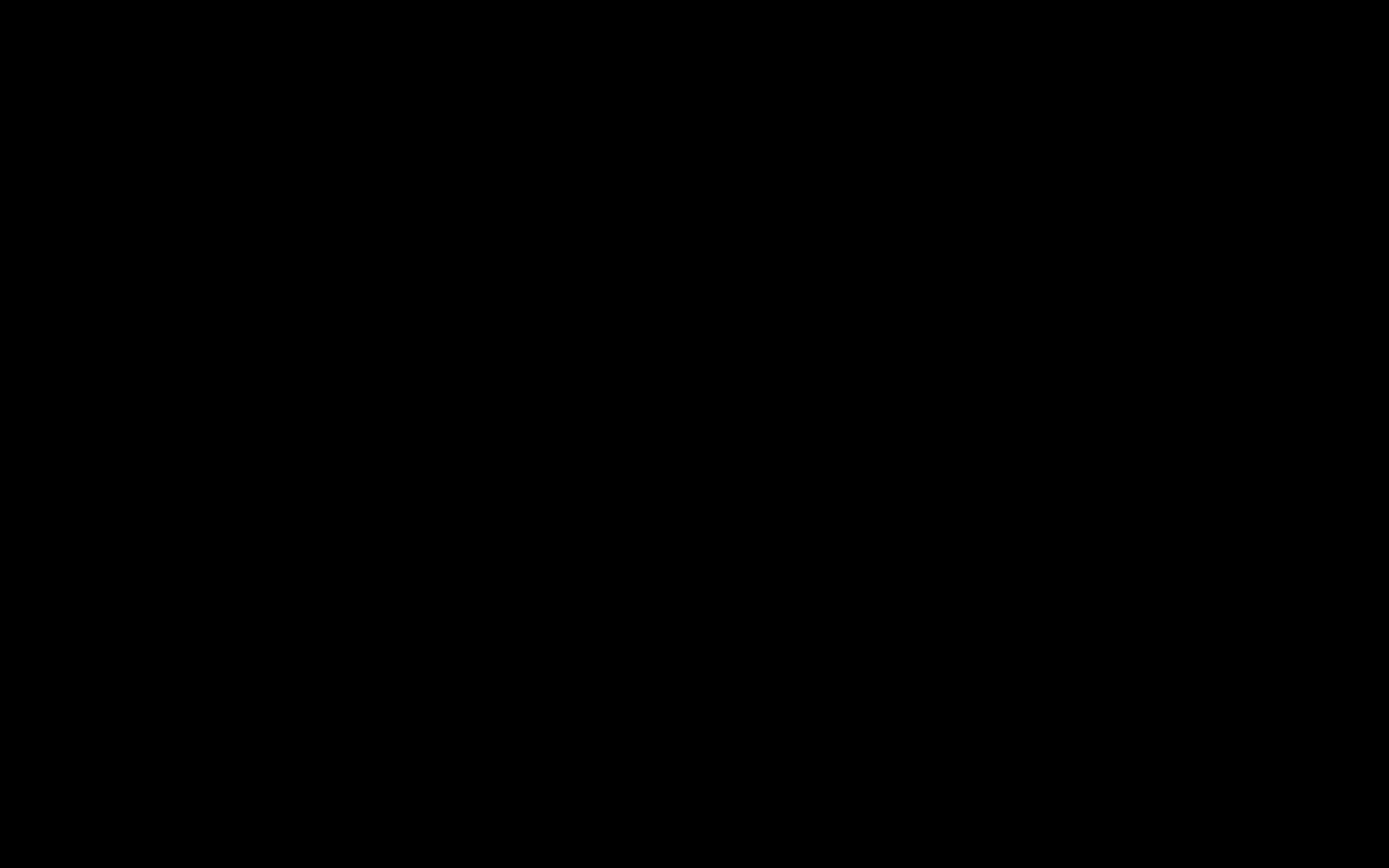 click at bounding box center [0, 0] 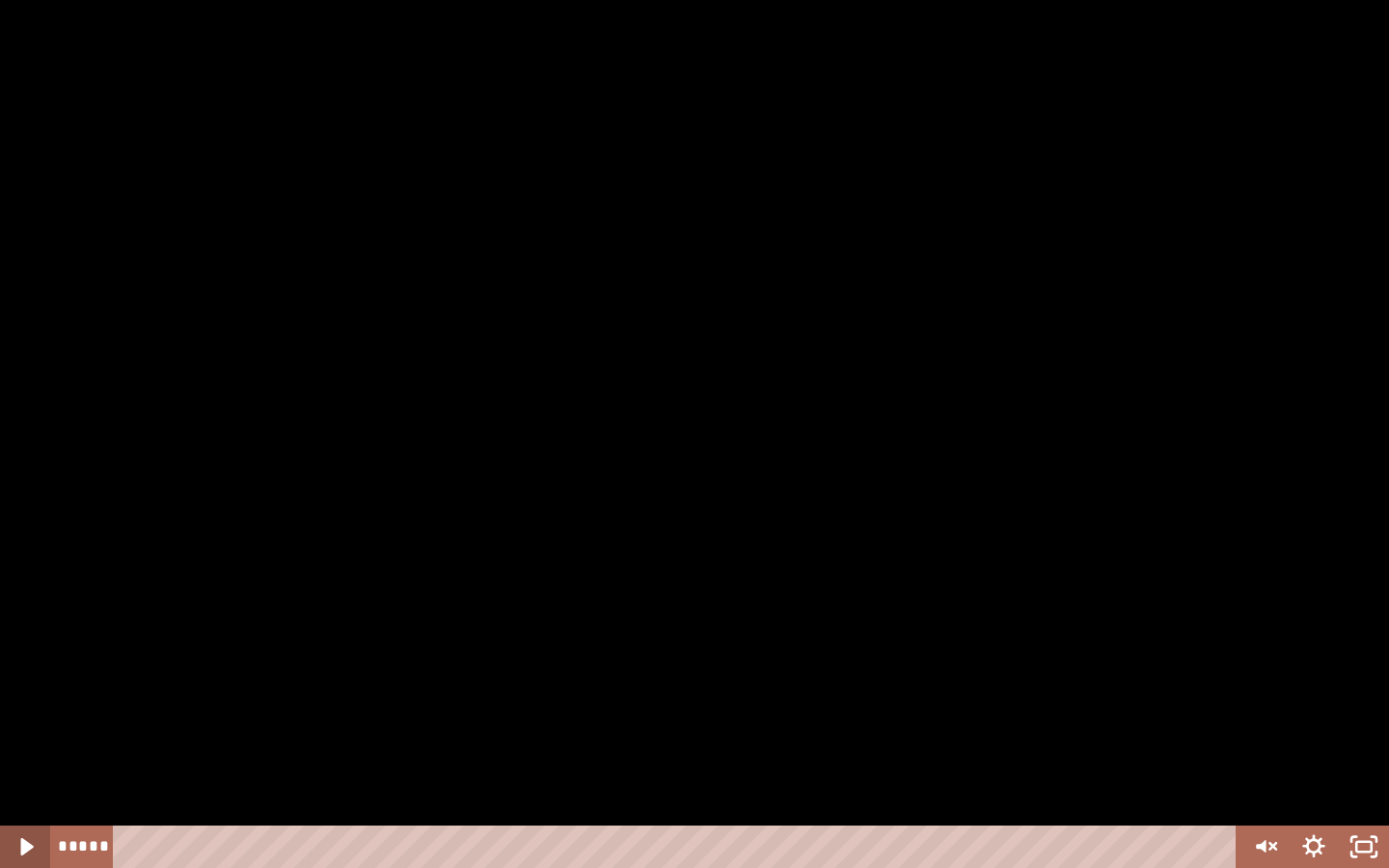 click at bounding box center [25, 847] 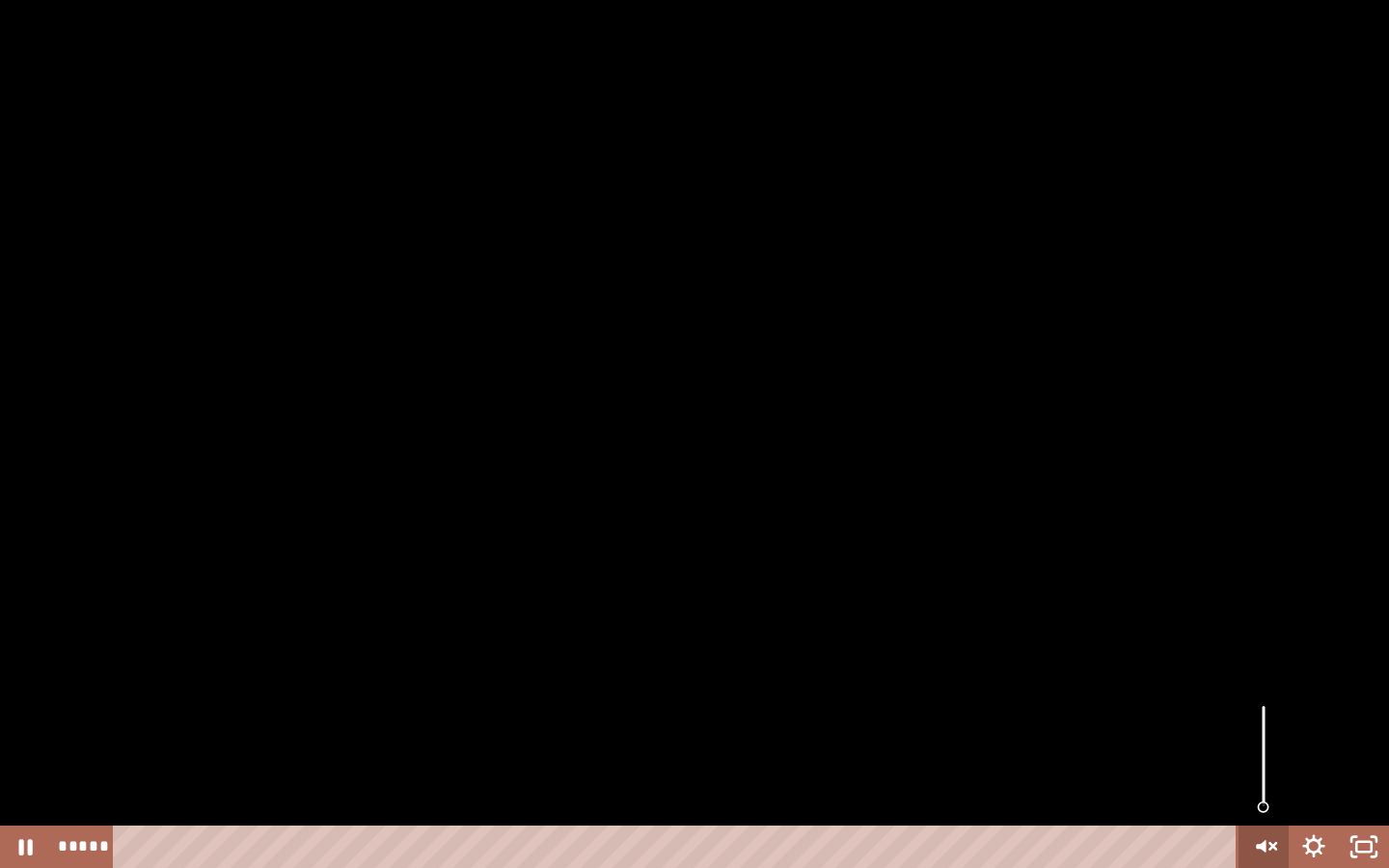 click 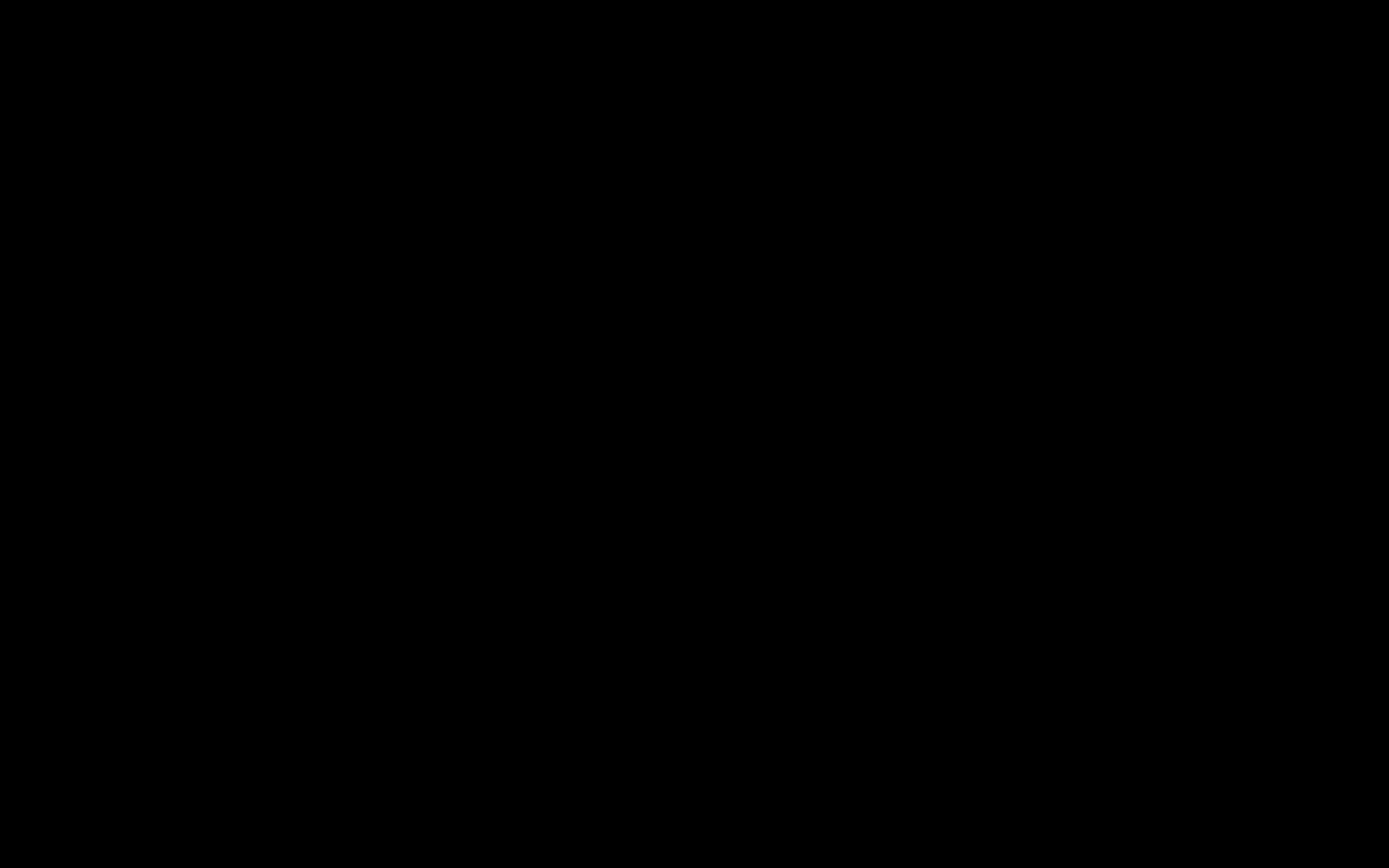 type 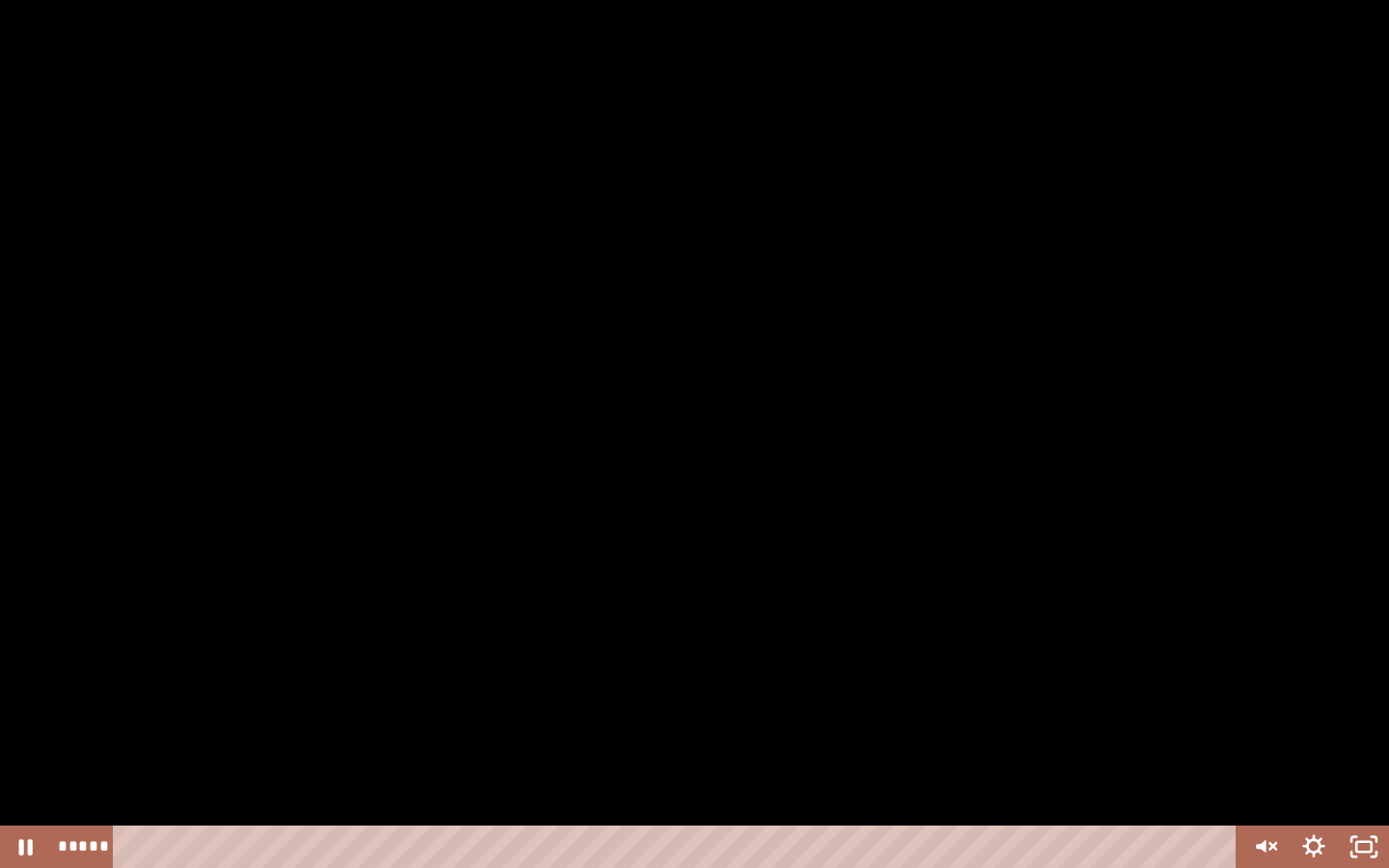 click at bounding box center [1264, 847] 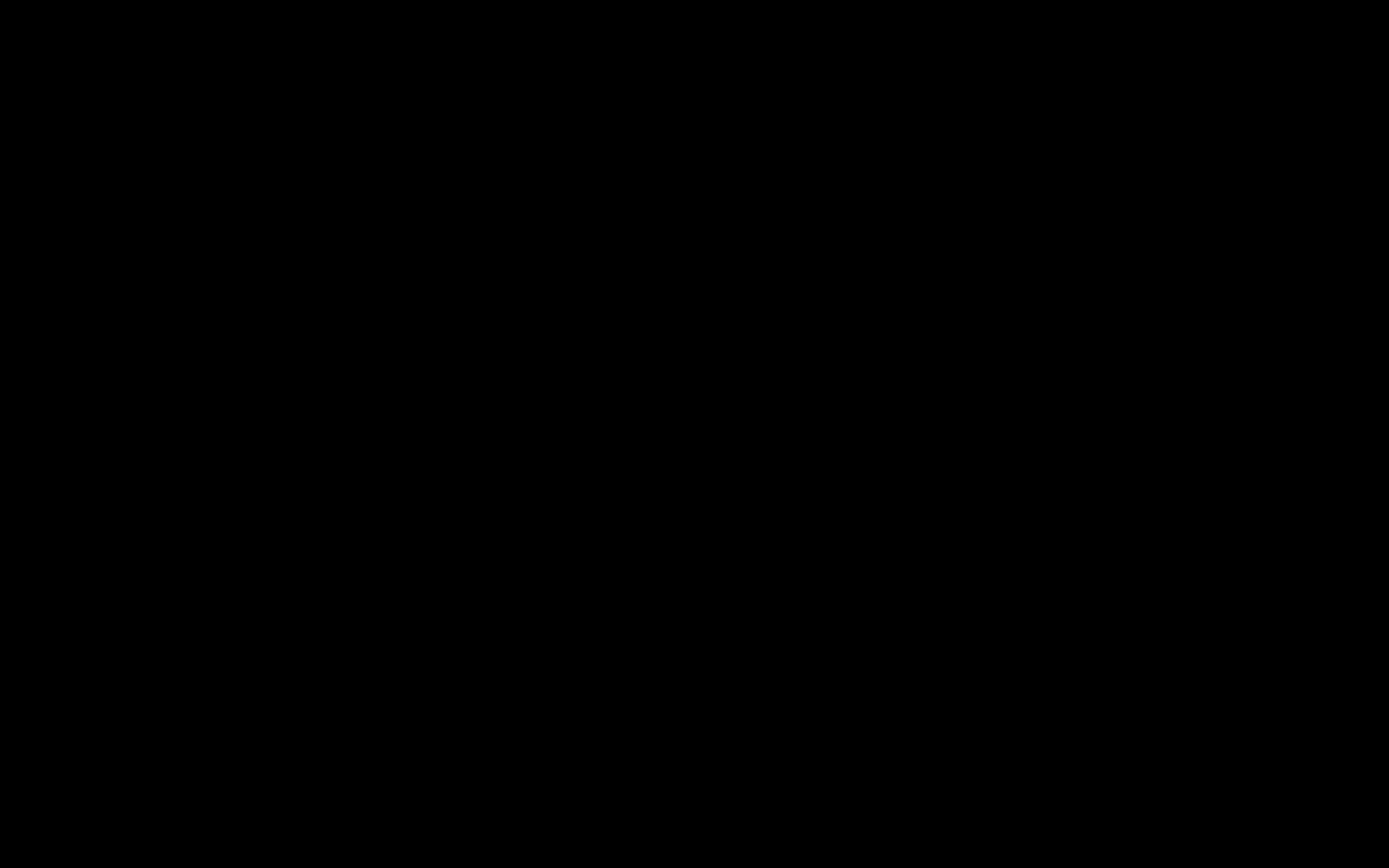 click at bounding box center [1264, 847] 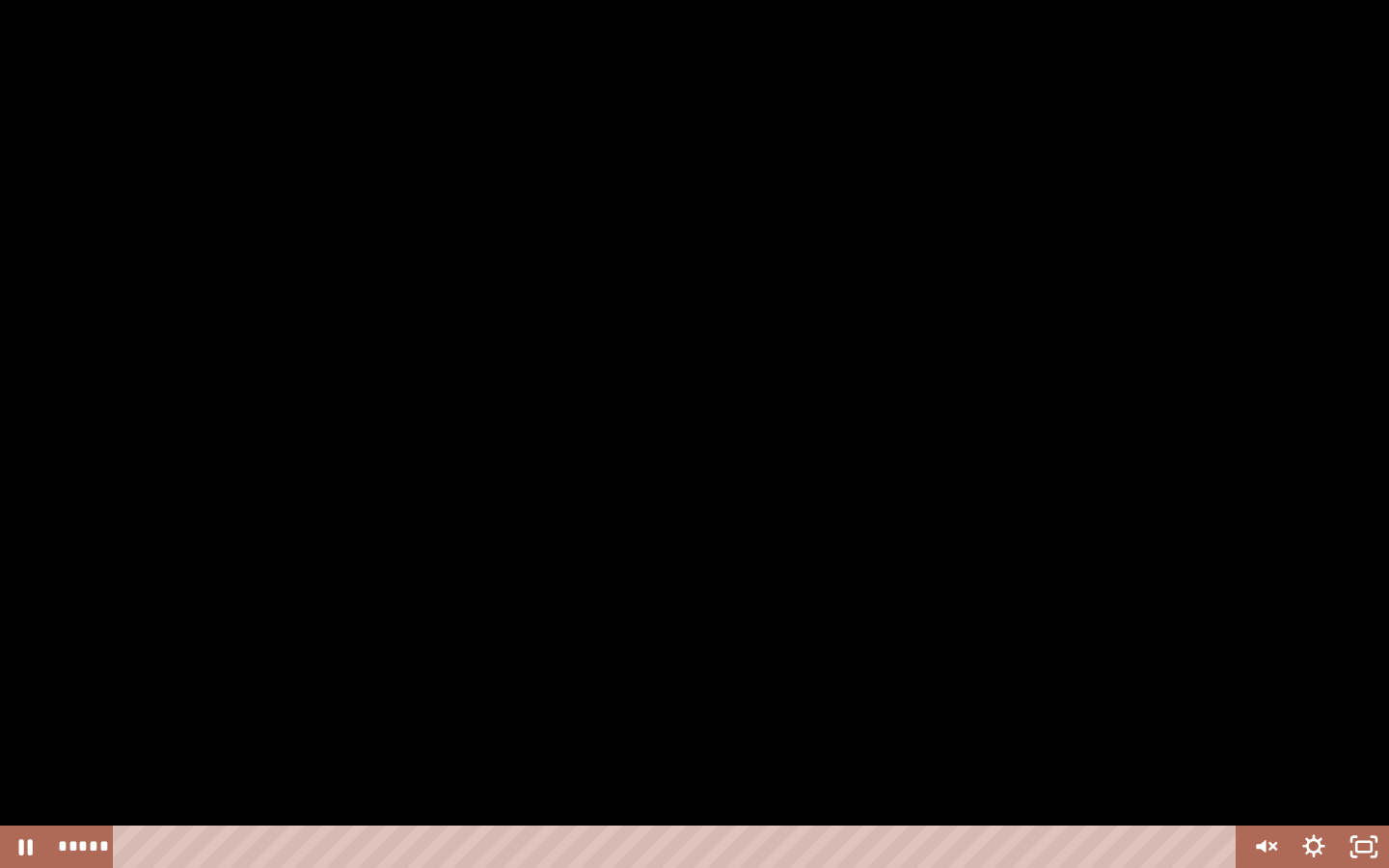 click at bounding box center (694, 434) 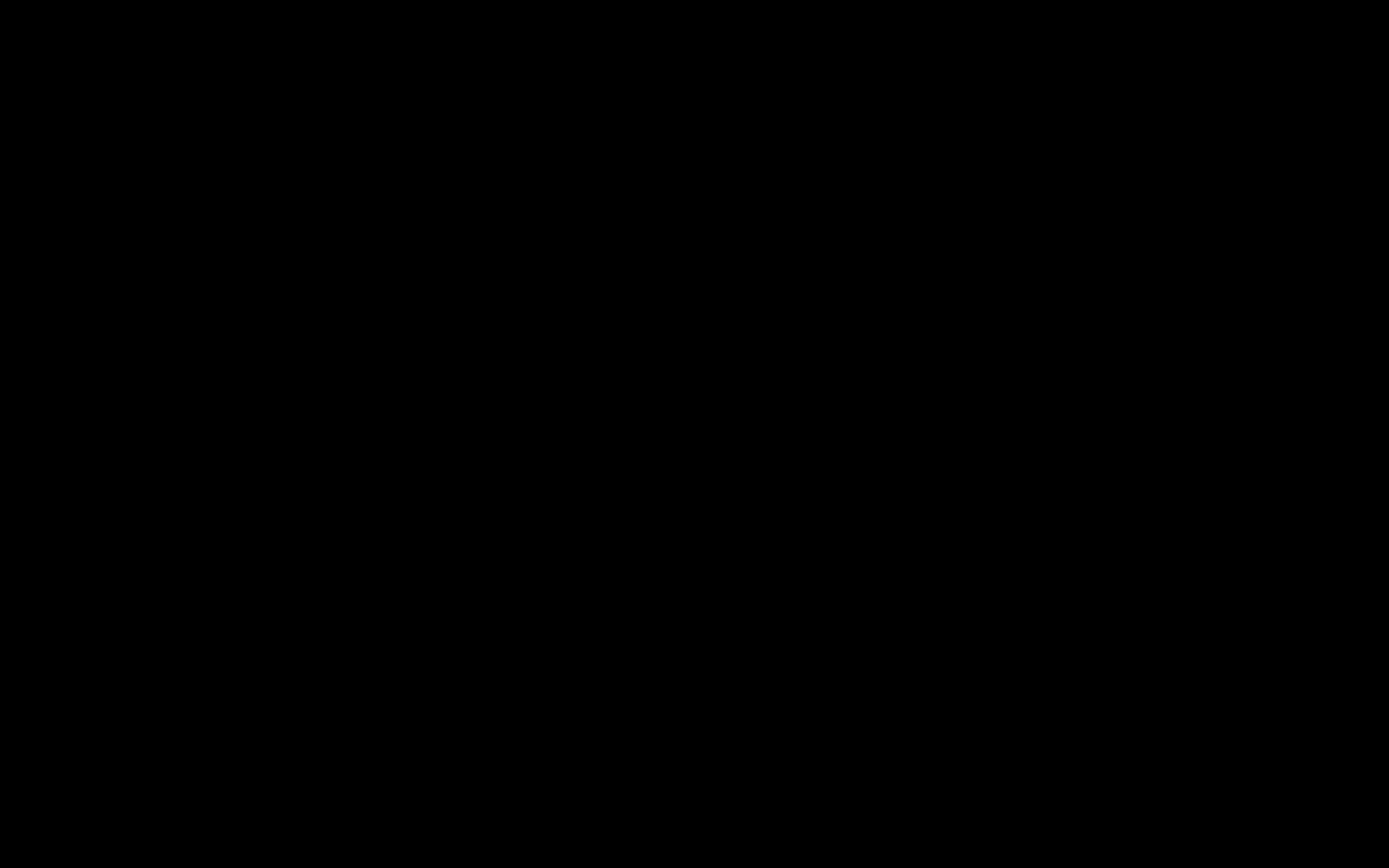 click at bounding box center [0, 0] 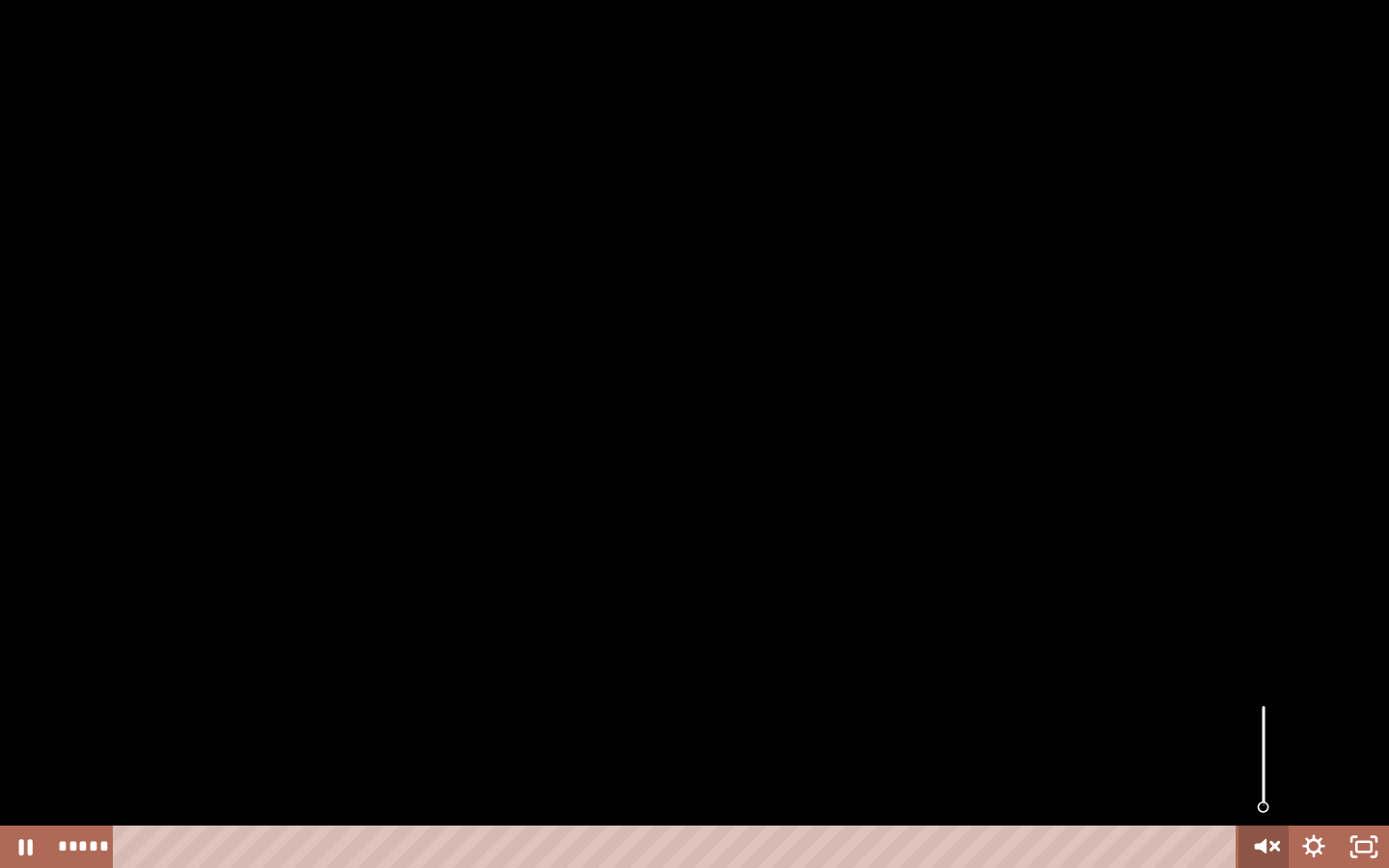 click 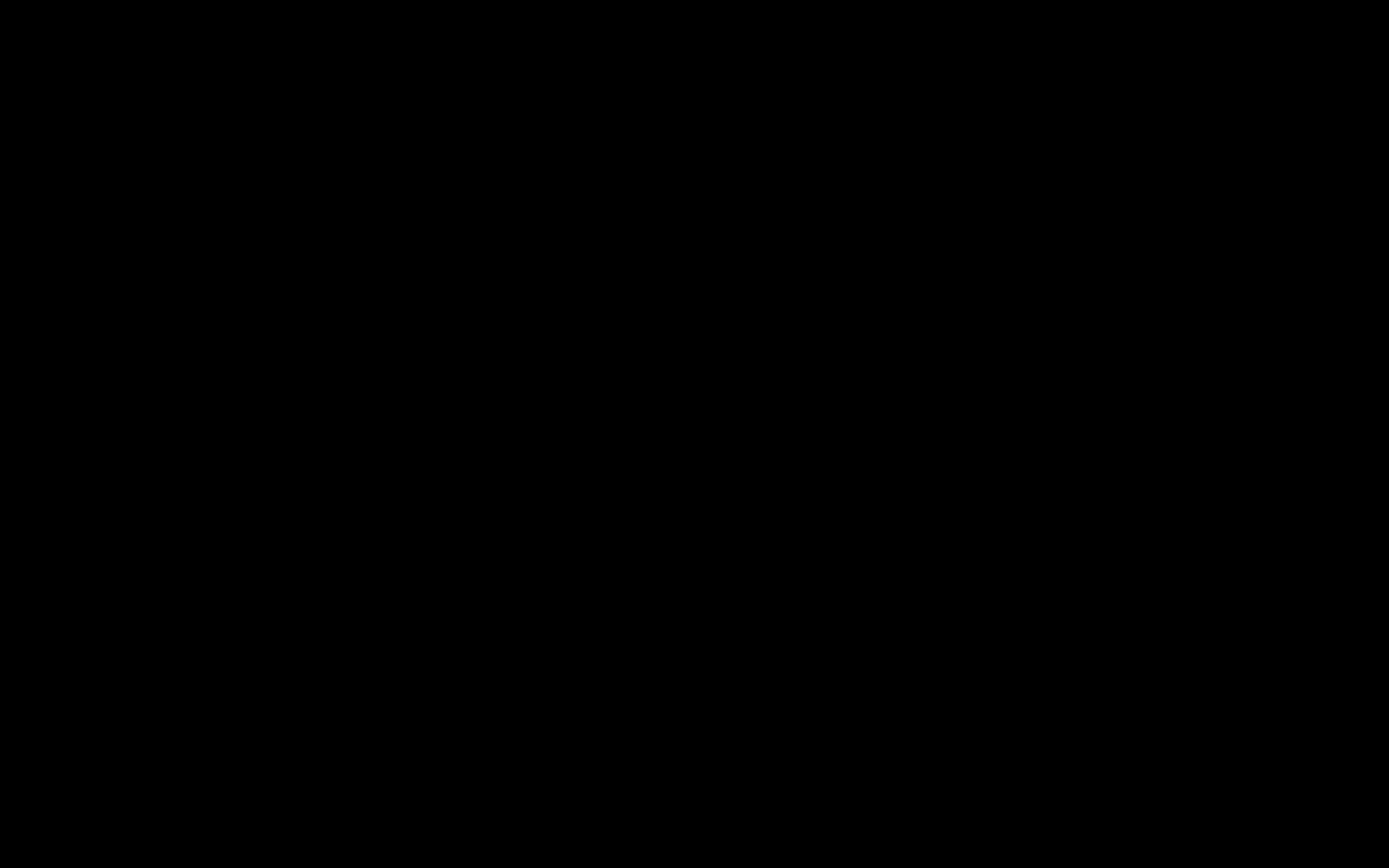 click at bounding box center [1264, 847] 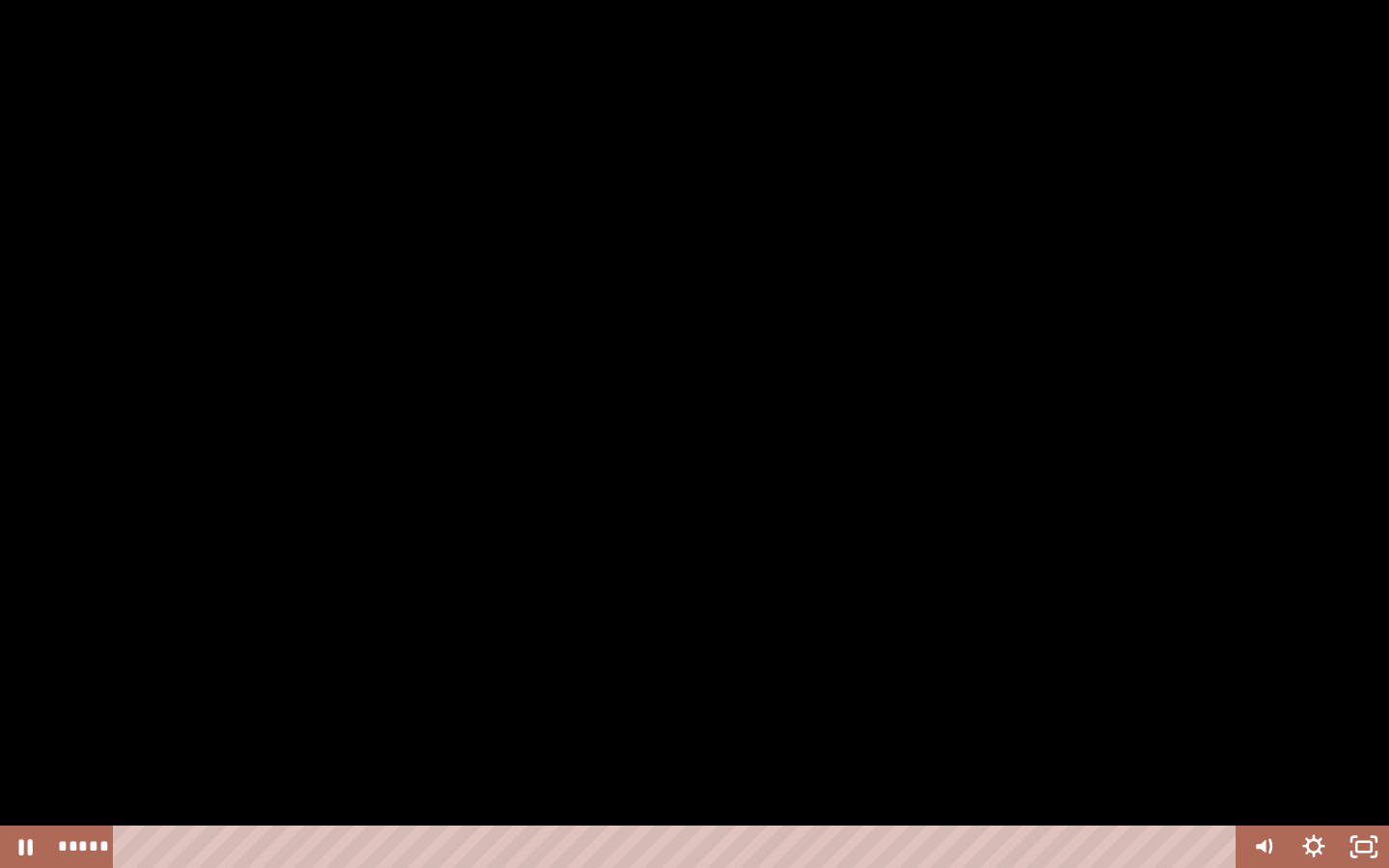 click at bounding box center [694, 434] 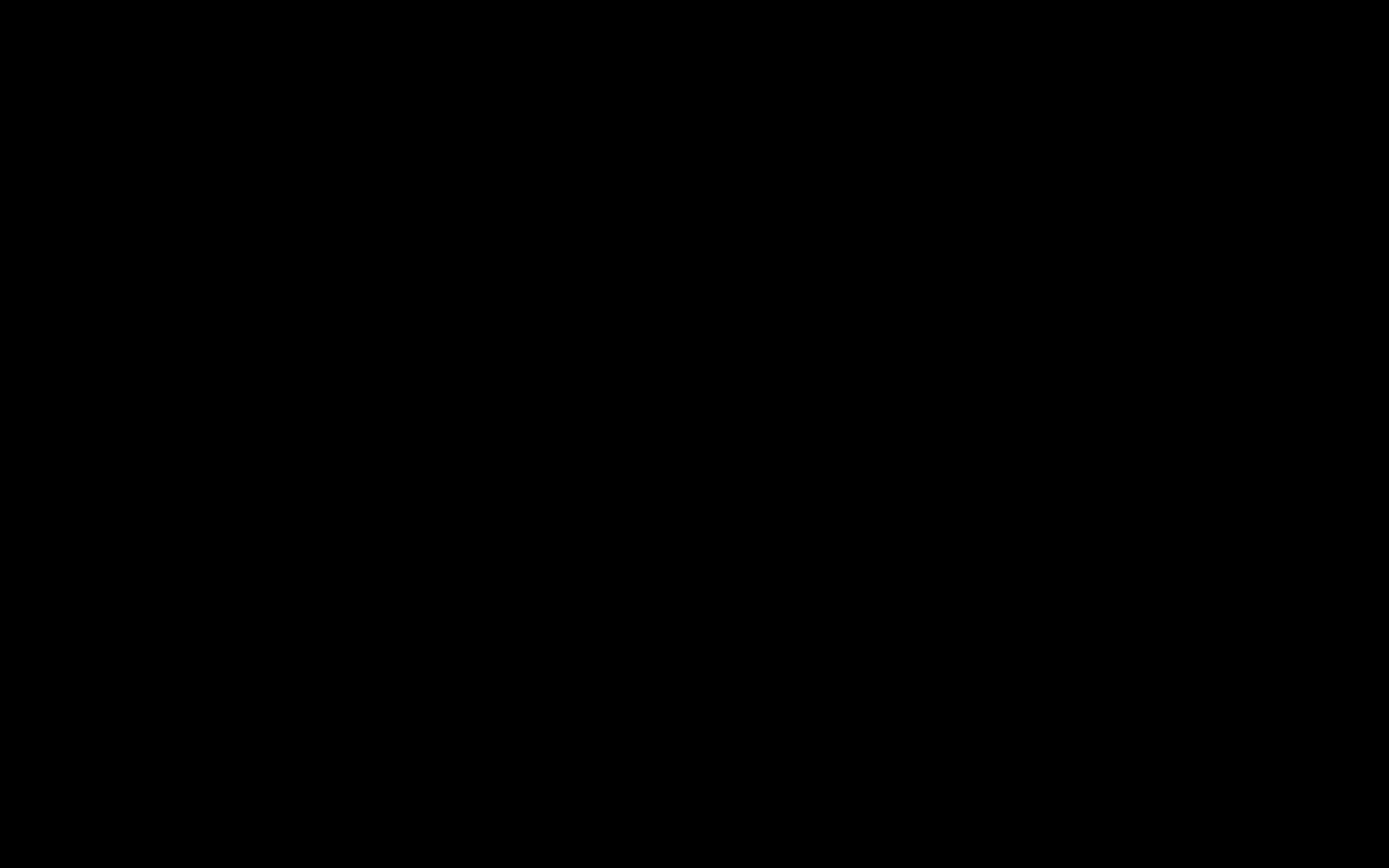 click at bounding box center (0, 0) 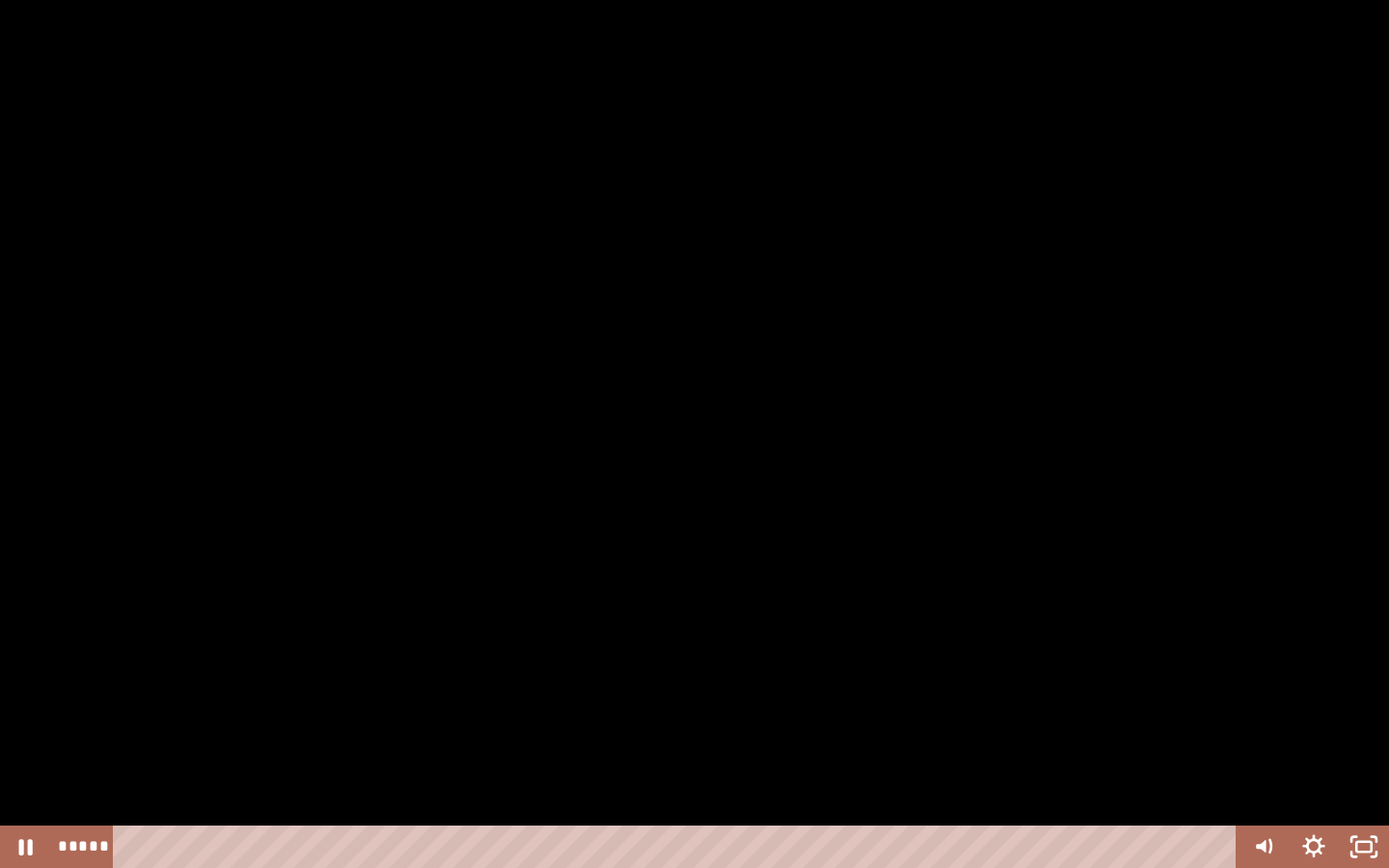 click at bounding box center (694, 434) 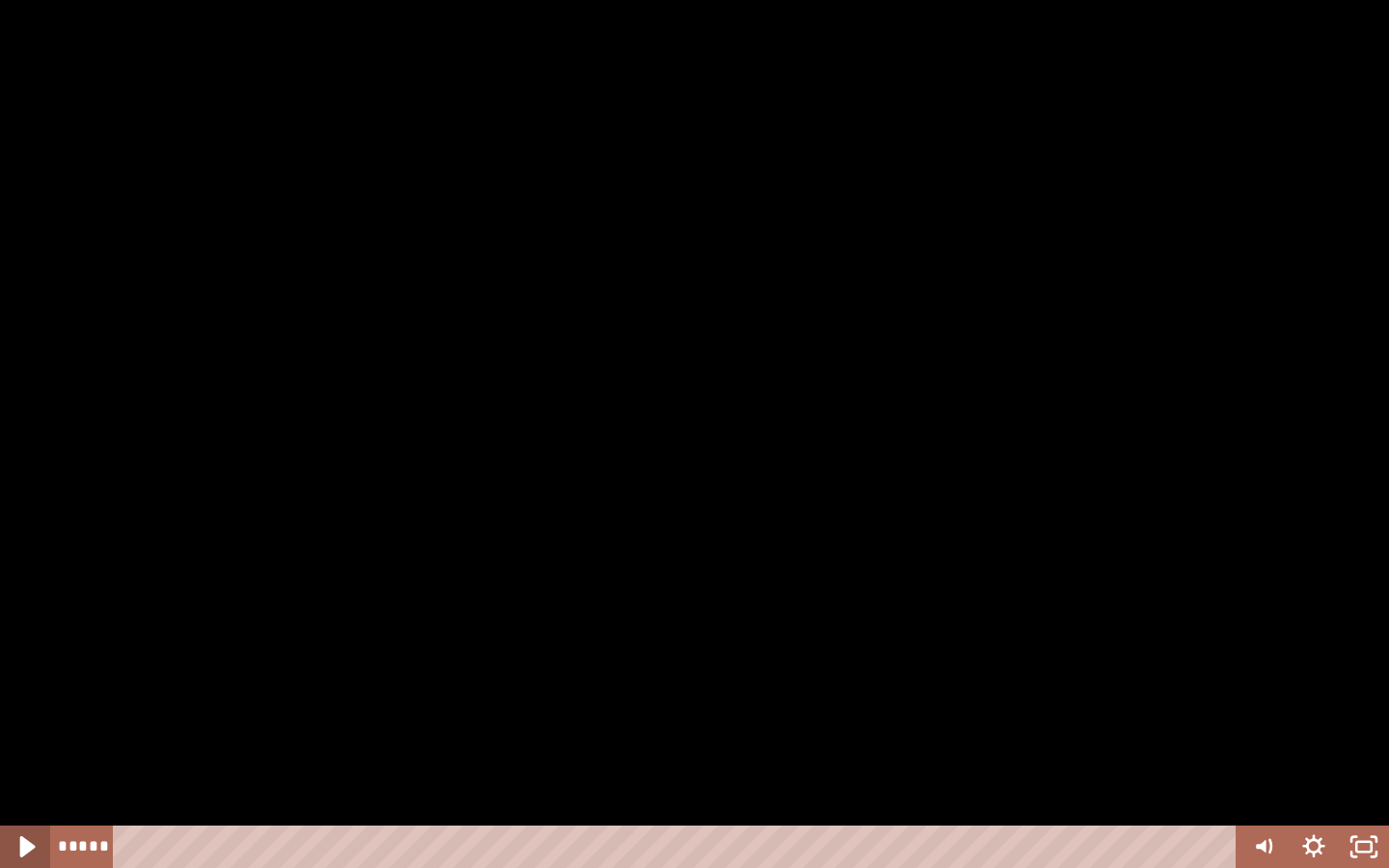 click 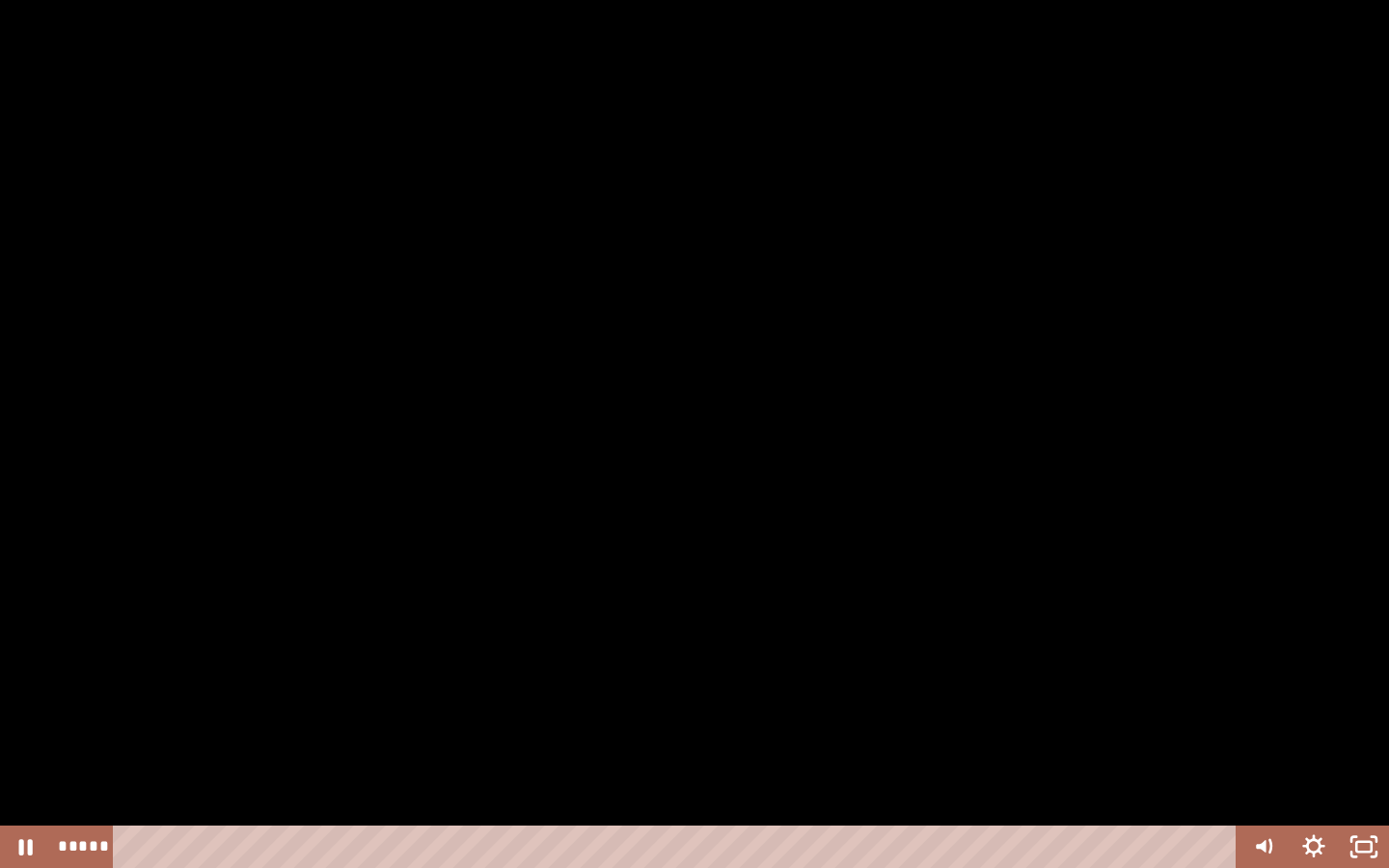 click at bounding box center [694, 434] 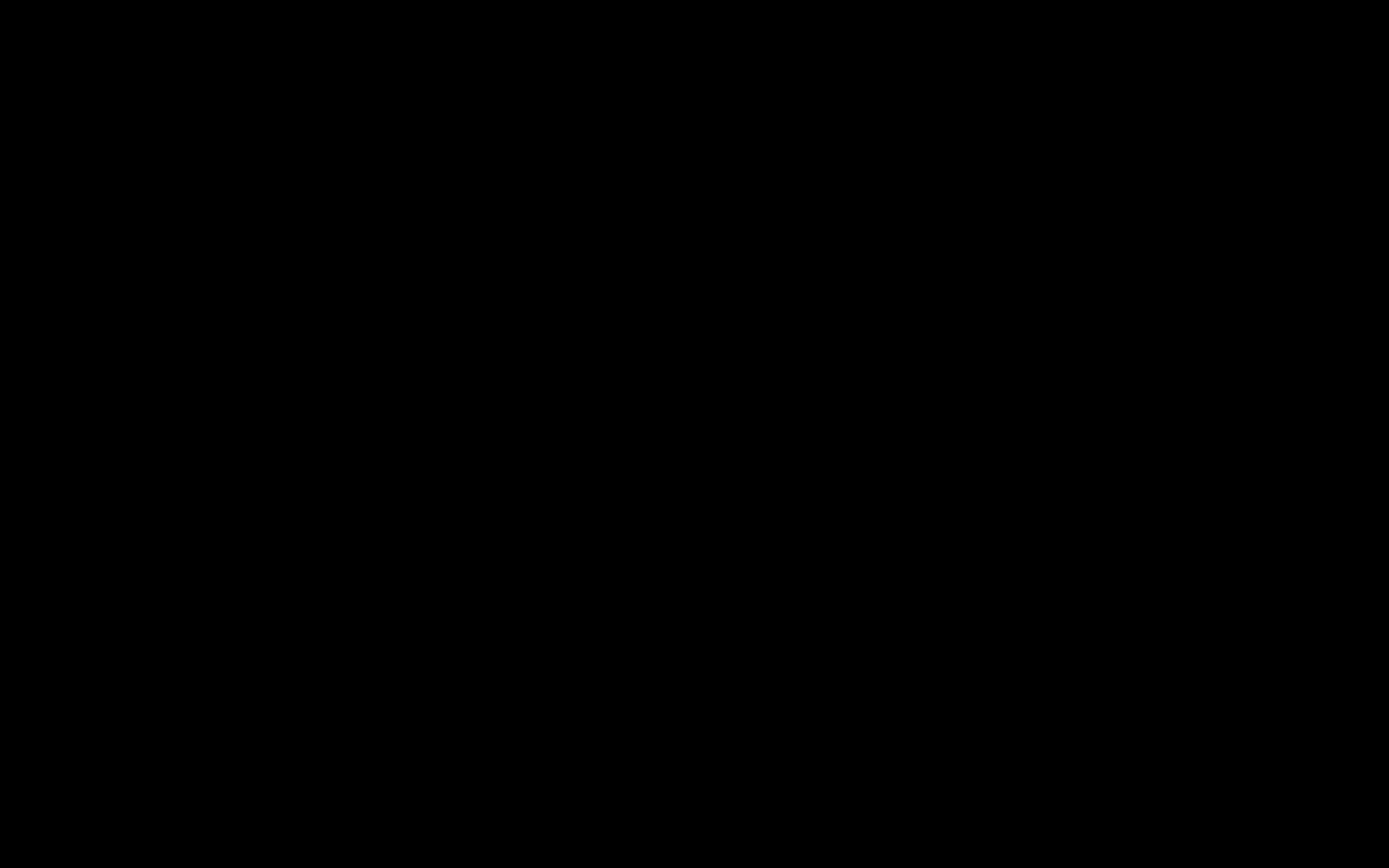 click at bounding box center (0, 0) 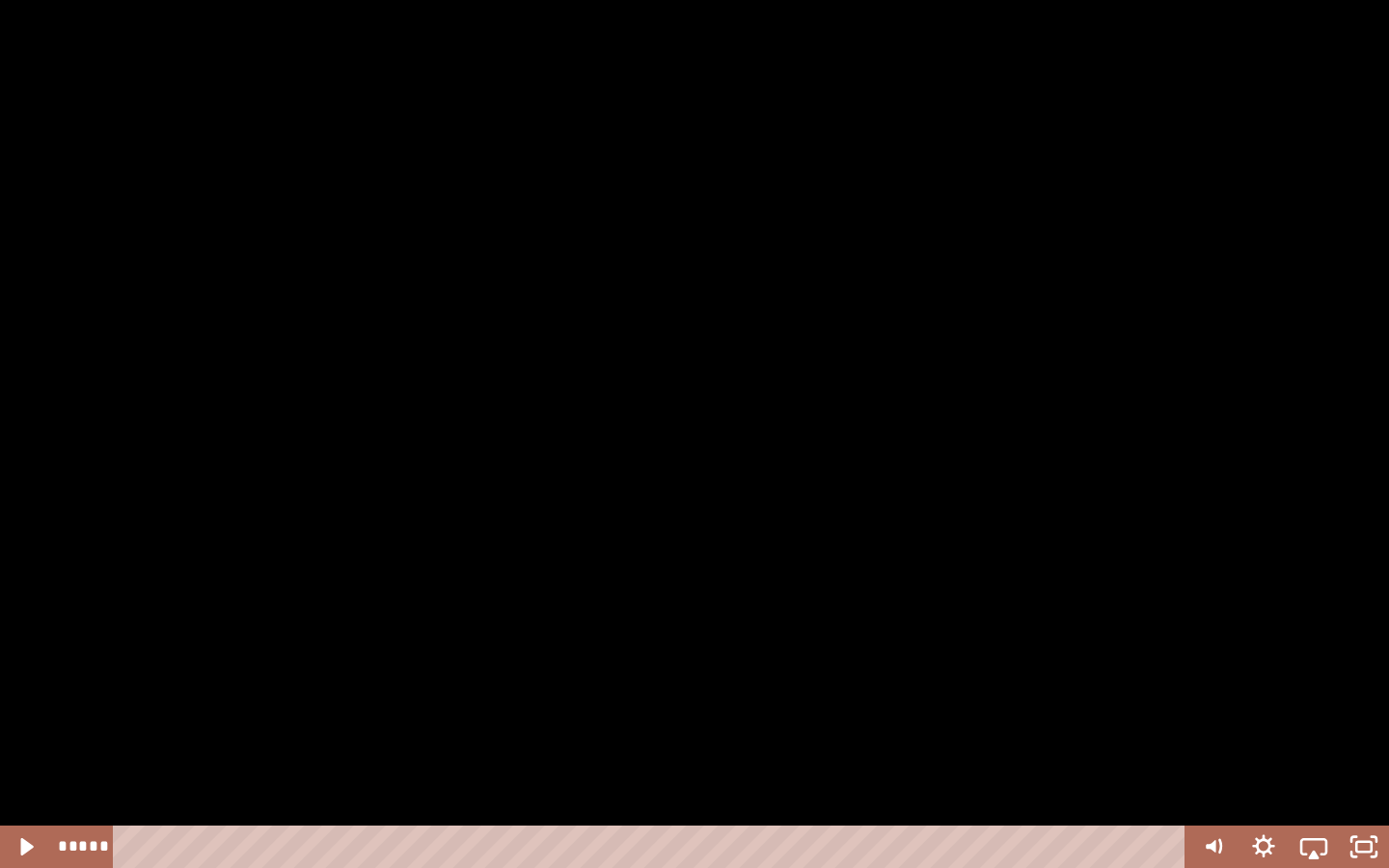 click at bounding box center [0, 0] 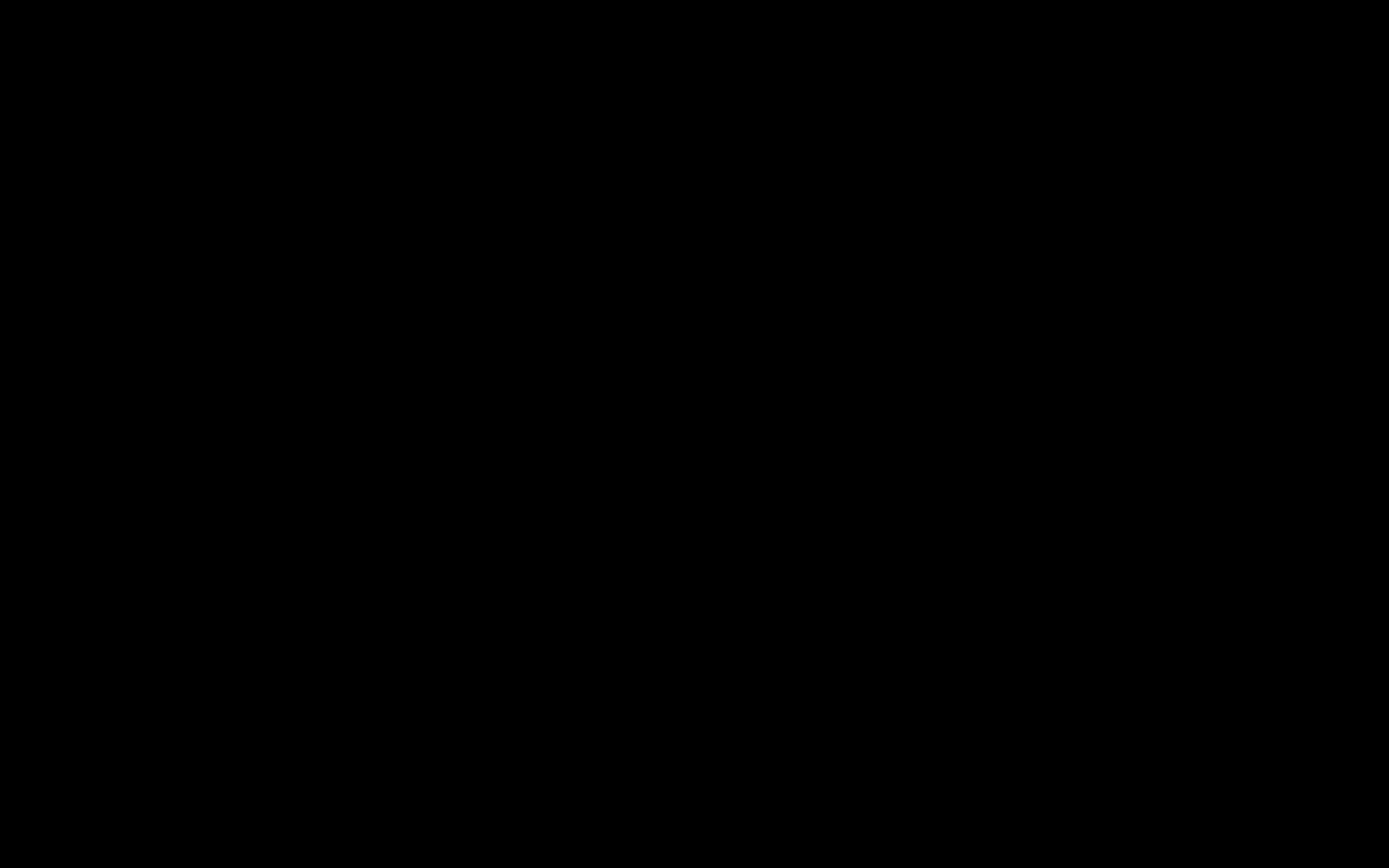 click at bounding box center (0, 0) 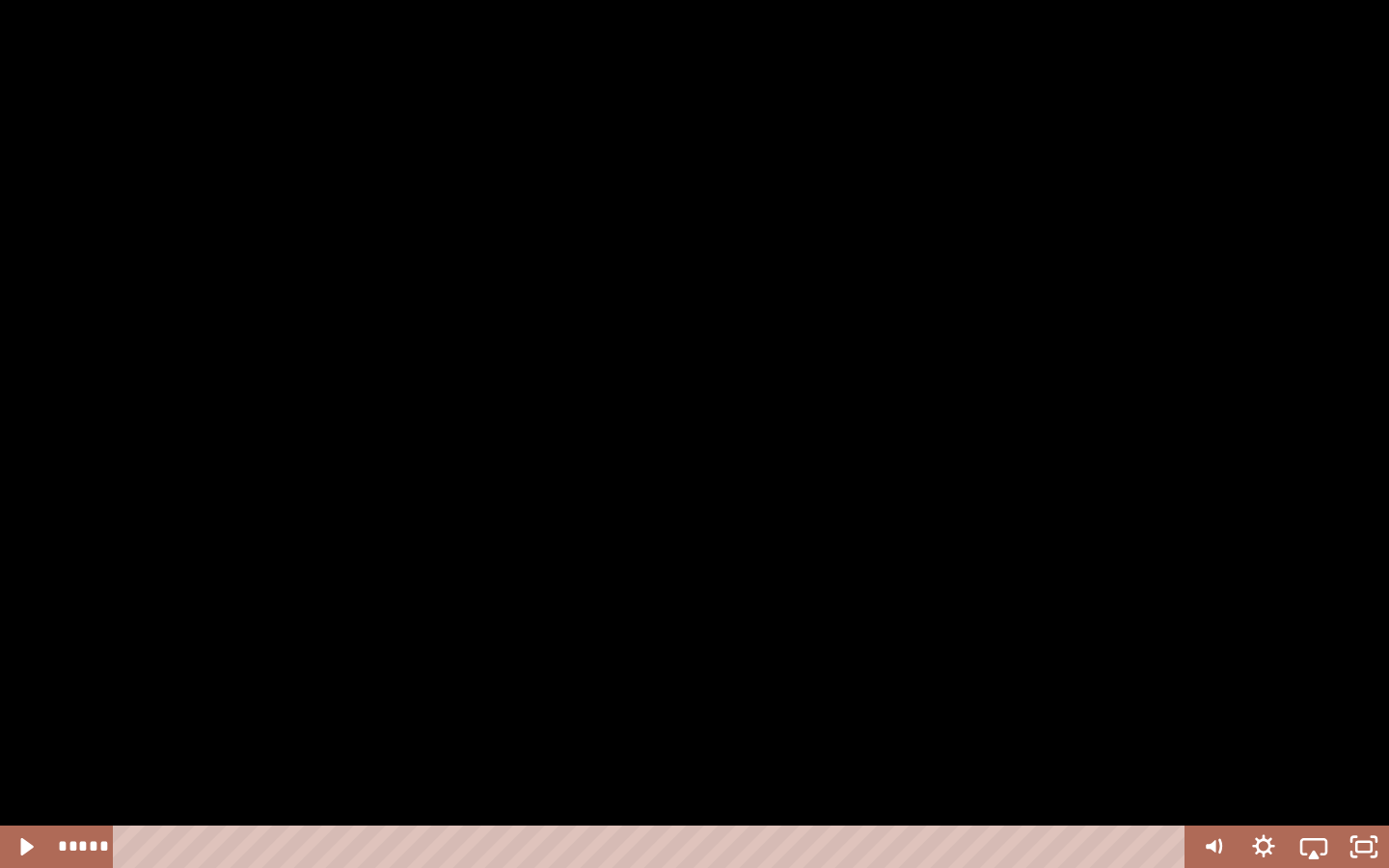 click at bounding box center [694, 434] 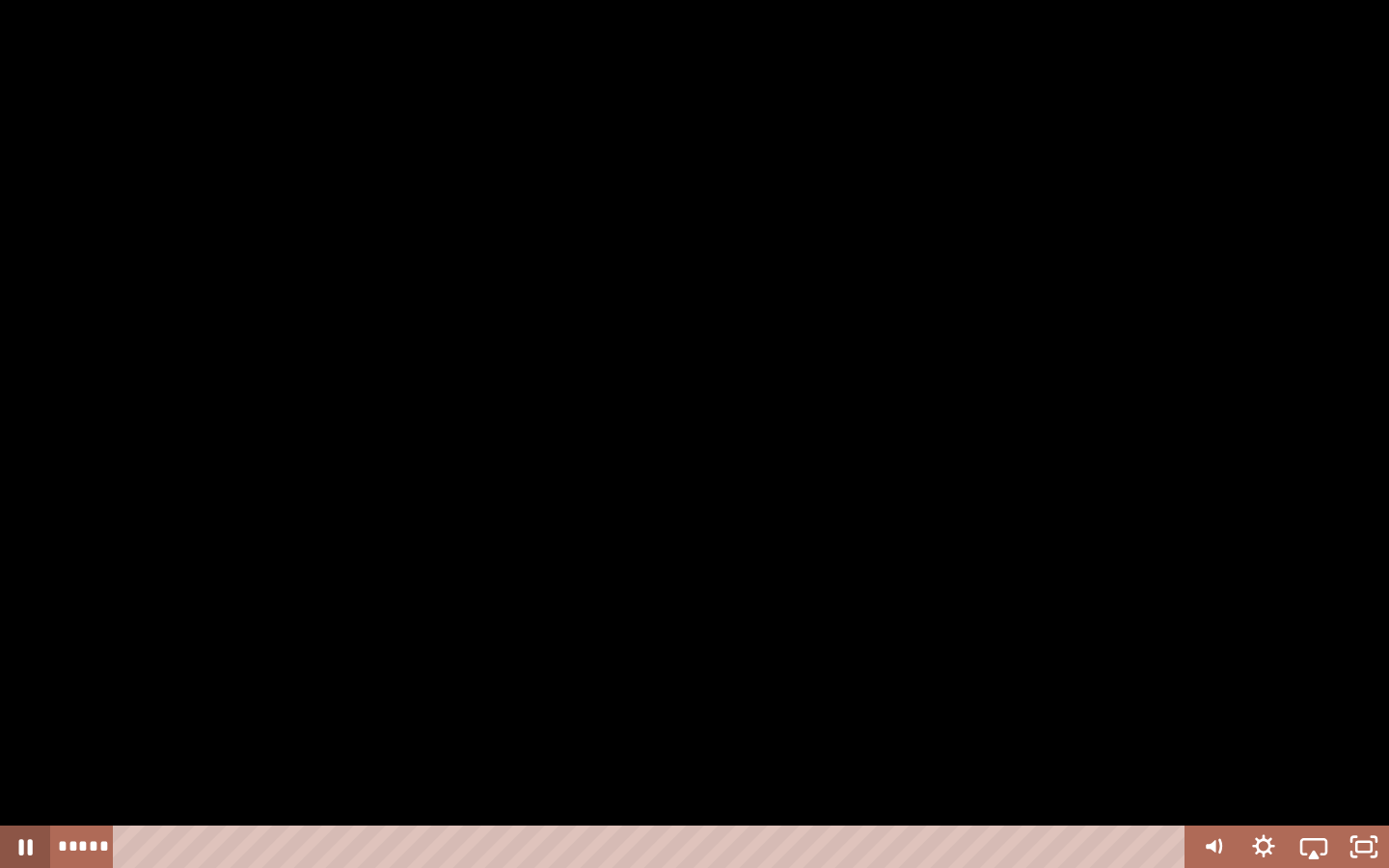 click 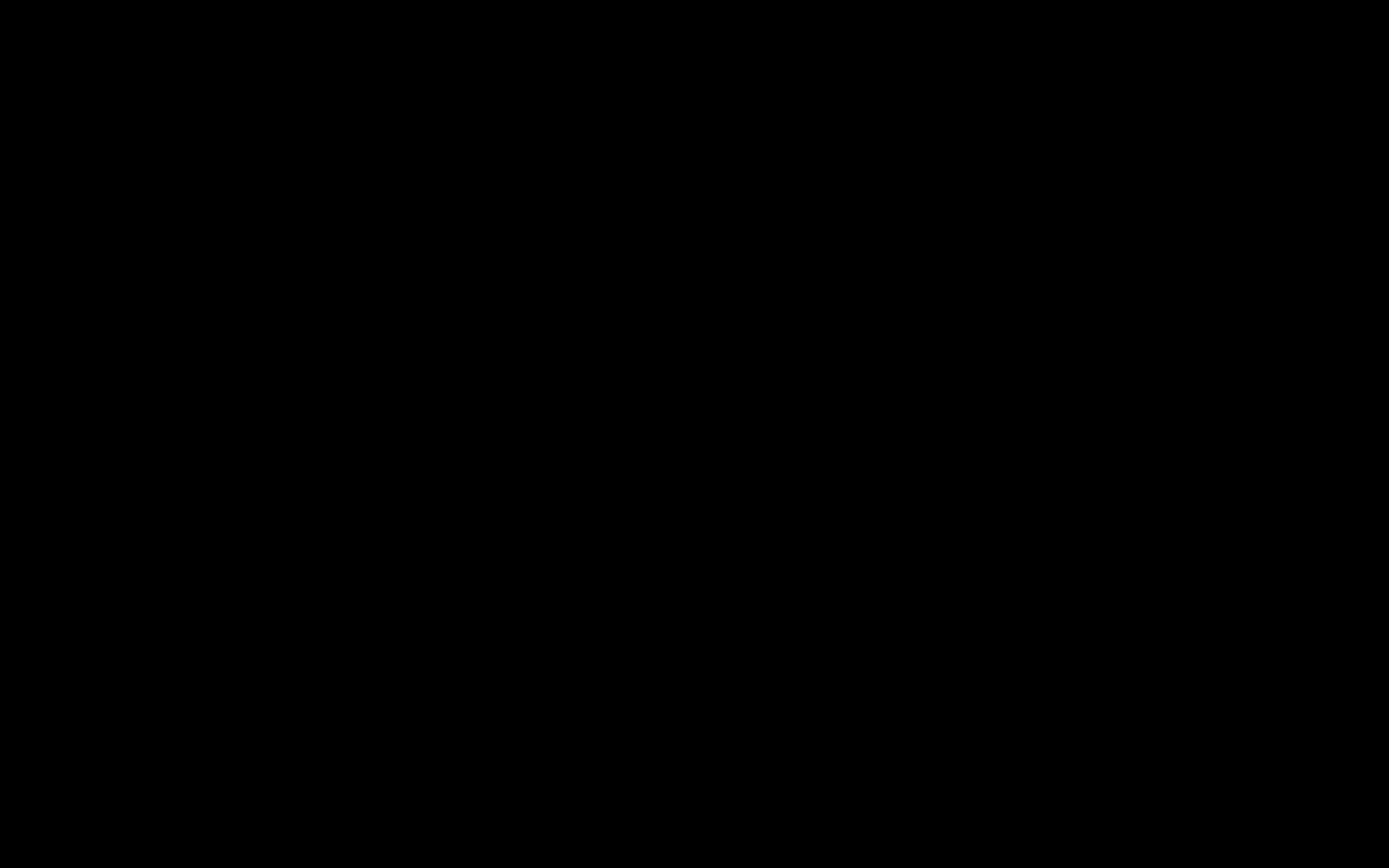 type 